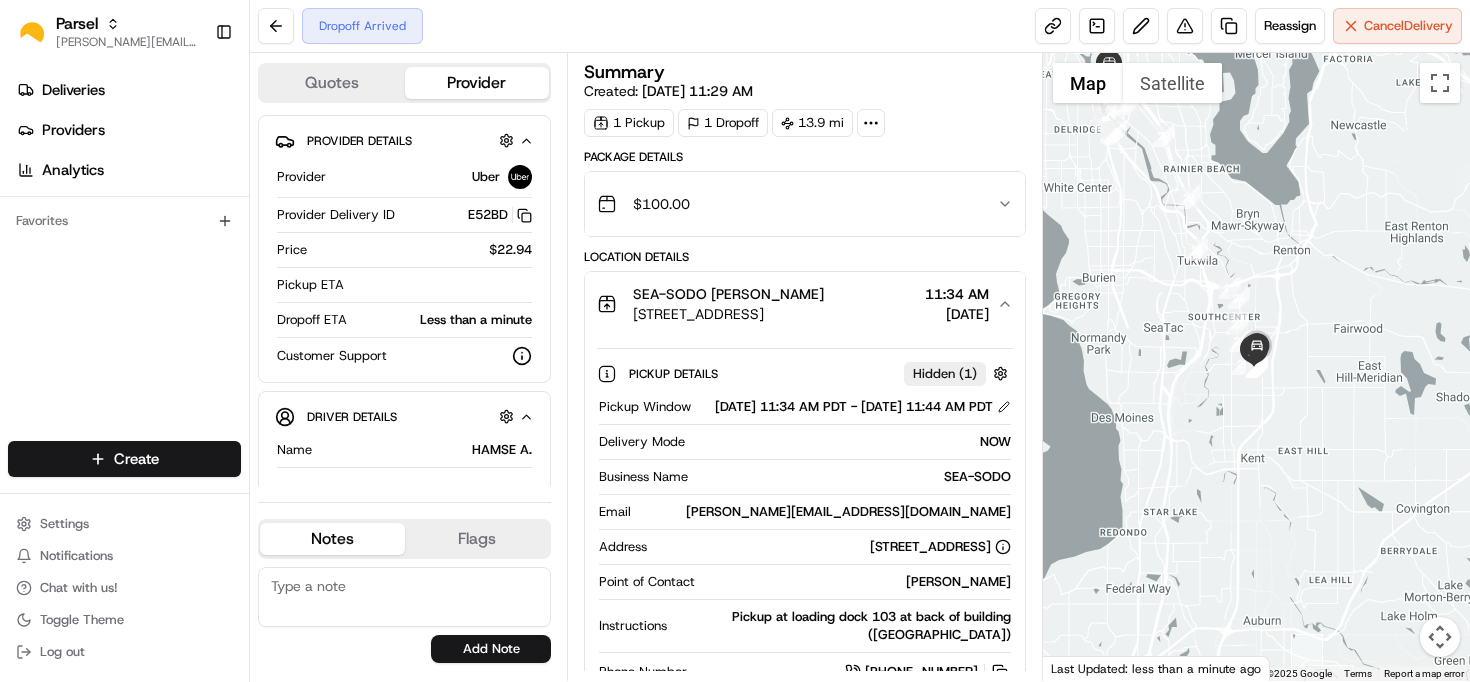 scroll, scrollTop: 0, scrollLeft: 0, axis: both 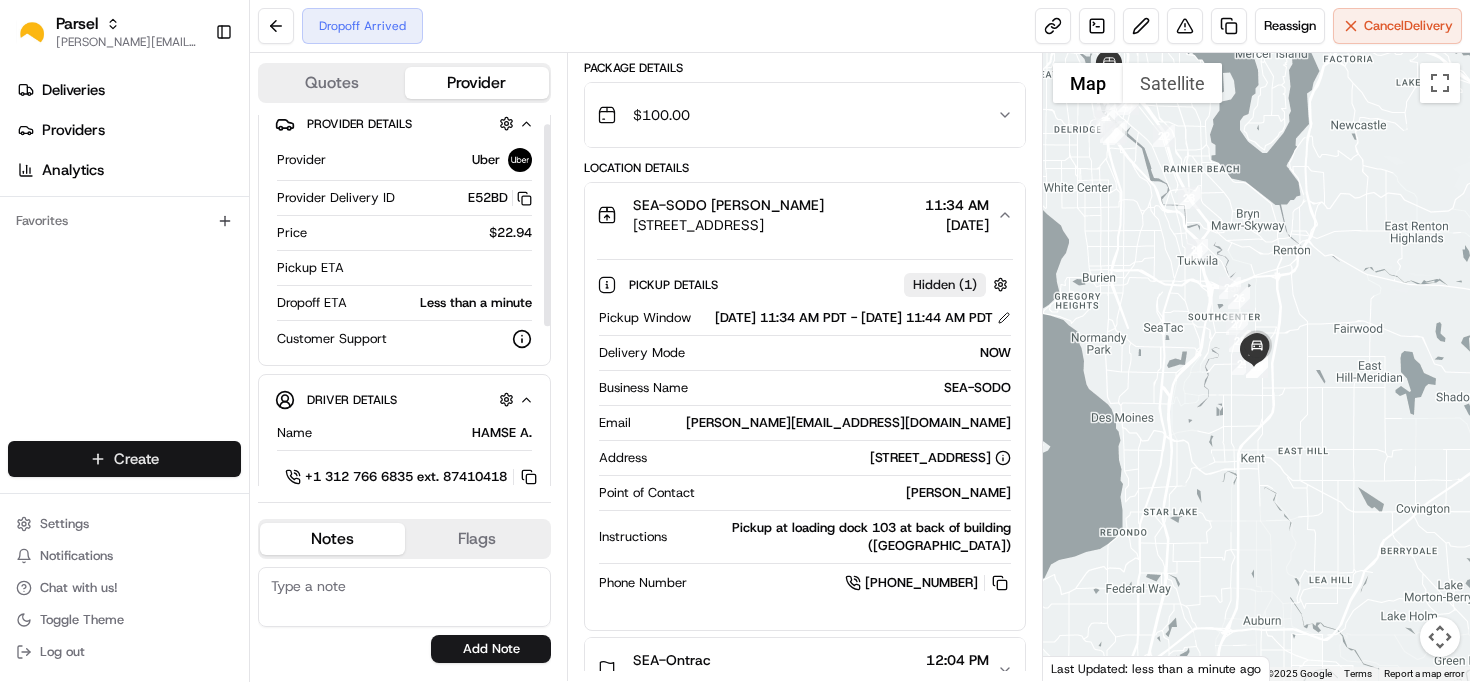 click on "Parsel [EMAIL_ADDRESS][PERSON_NAME][DOMAIN_NAME] Toggle Sidebar Deliveries Providers Analytics Favorites Main Menu Members & Organization Organization Users Roles Preferences Customization Tracking Orchestration Automations Dispatch Strategy Locations Pickup Locations Dropoff Locations Billing Billing Refund Requests Integrations Notification Triggers Webhooks API Keys Request Logs Create Settings Notifications Chat with us! Toggle Theme Log out Dropoff Arrived Reassign Cancel  Delivery Quotes Provider Provider Details Hidden ( 1 ) Provider Uber   Provider Delivery ID E52BD Copy  del_B8-HKuJXTdWPAIhEdk5SvQ E52BD Price $22.94 Pickup ETA Dropoff ETA Less than a minute Customer Support Driver Details Hidden ( 5 ) Name HAMSE A. Pickup Phone Number +1 312 766 6835 ext. 87410418 Dropoff Phone Number [PHONE_NUMBER] Tip $5.00 Type car Make Toyota Model Prius Color darkblue License Plate Number Notes Flags [PERSON_NAME][EMAIL_ADDRESS][PERSON_NAME][DOMAIN_NAME] [PERSON_NAME][DOMAIN_NAME][EMAIL_ADDRESS][PERSON_NAME][DOMAIN_NAME] [DOMAIN_NAME][EMAIL_ADDRESS][DOMAIN_NAME] [PERSON_NAME][DOMAIN_NAME][EMAIL_ADDRESS][PERSON_NAME][DOMAIN_NAME]" at bounding box center (735, 341) 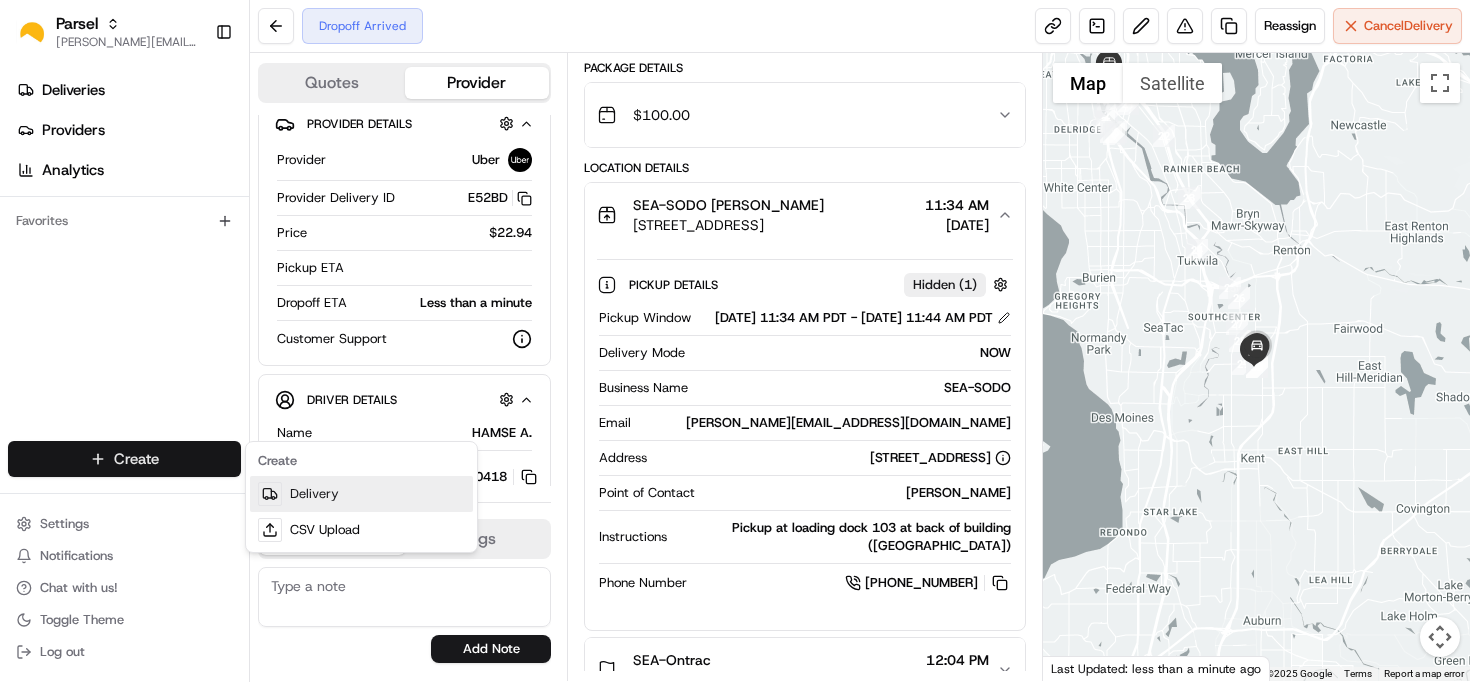 click on "Delivery" at bounding box center (361, 494) 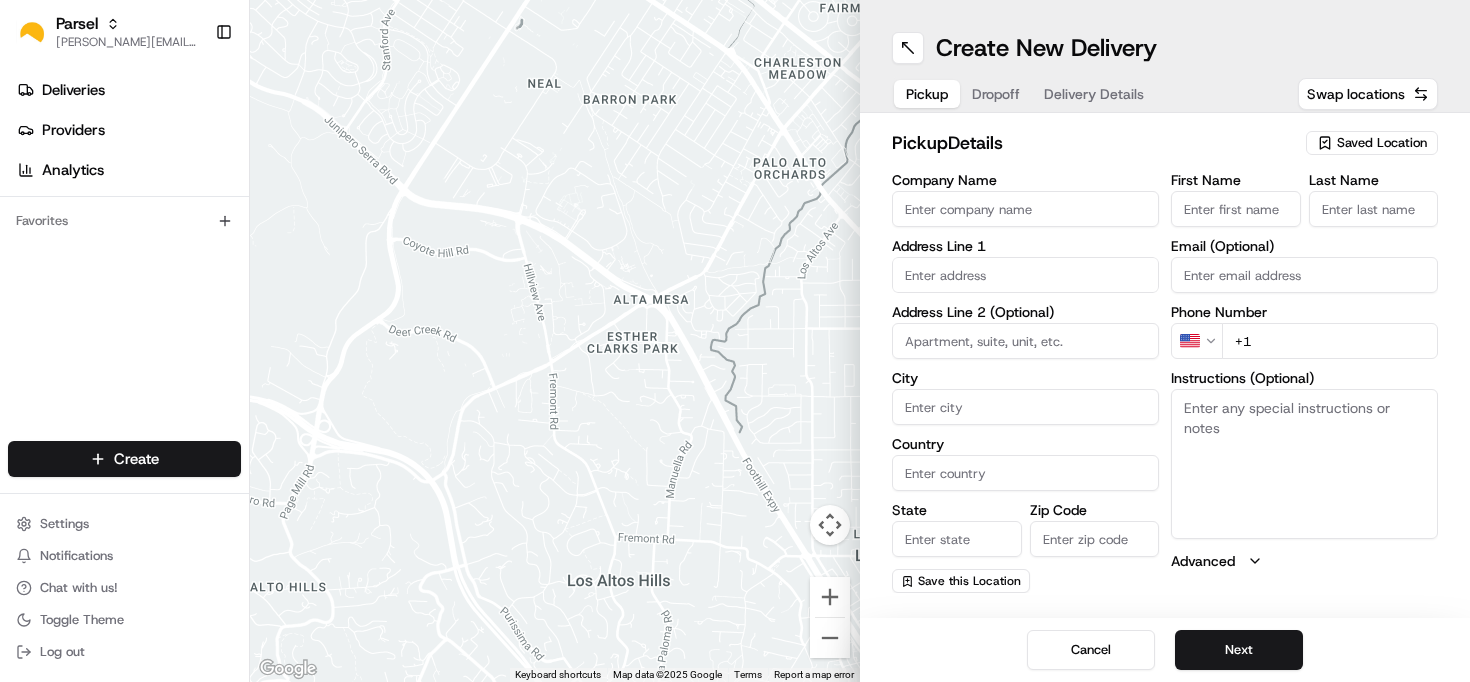 click on "Saved Location" at bounding box center [1382, 143] 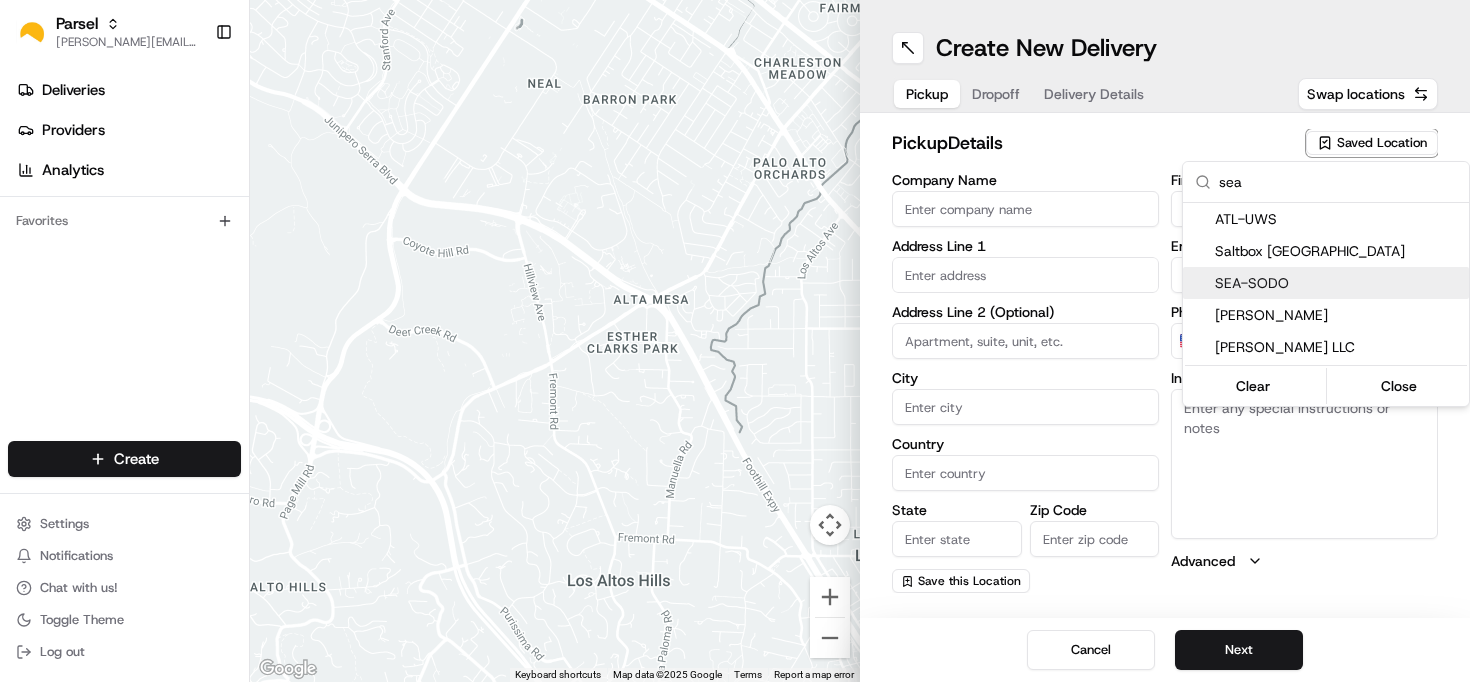 type on "sea" 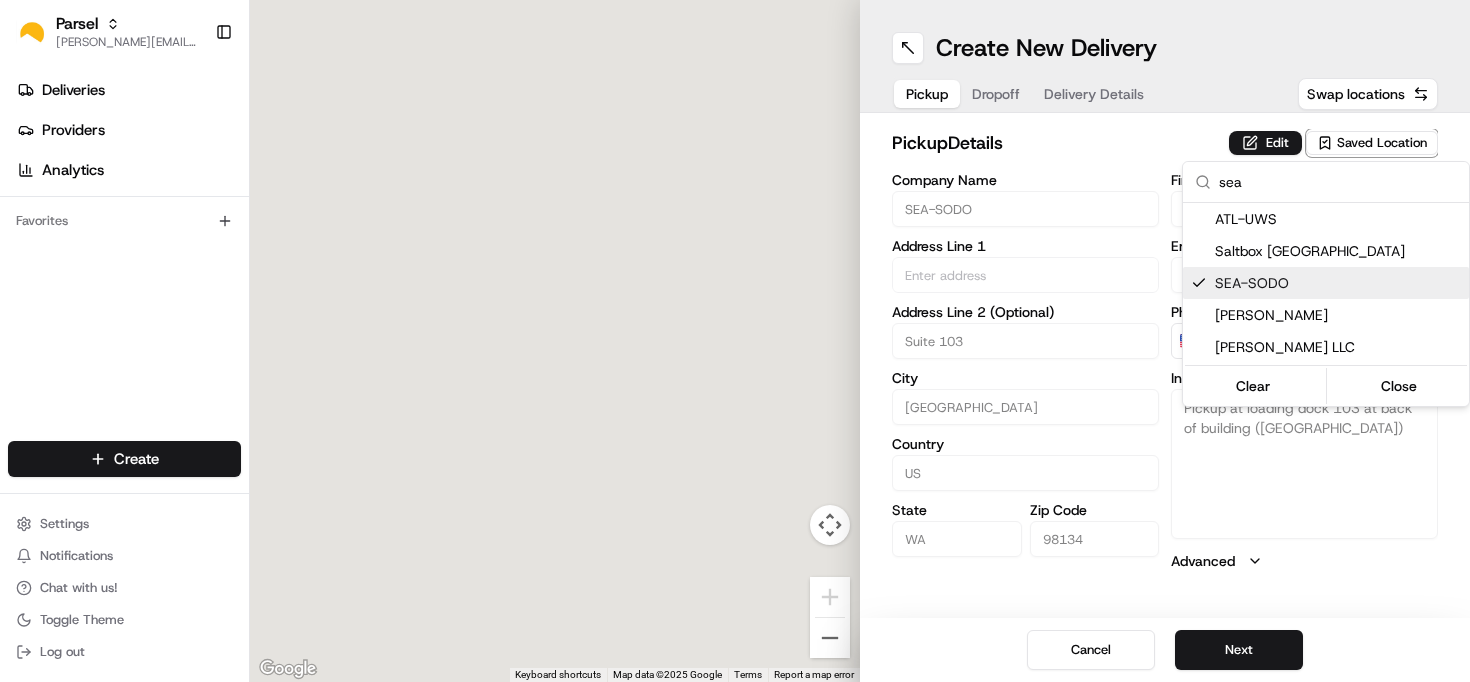 type on "SEA-SODO" 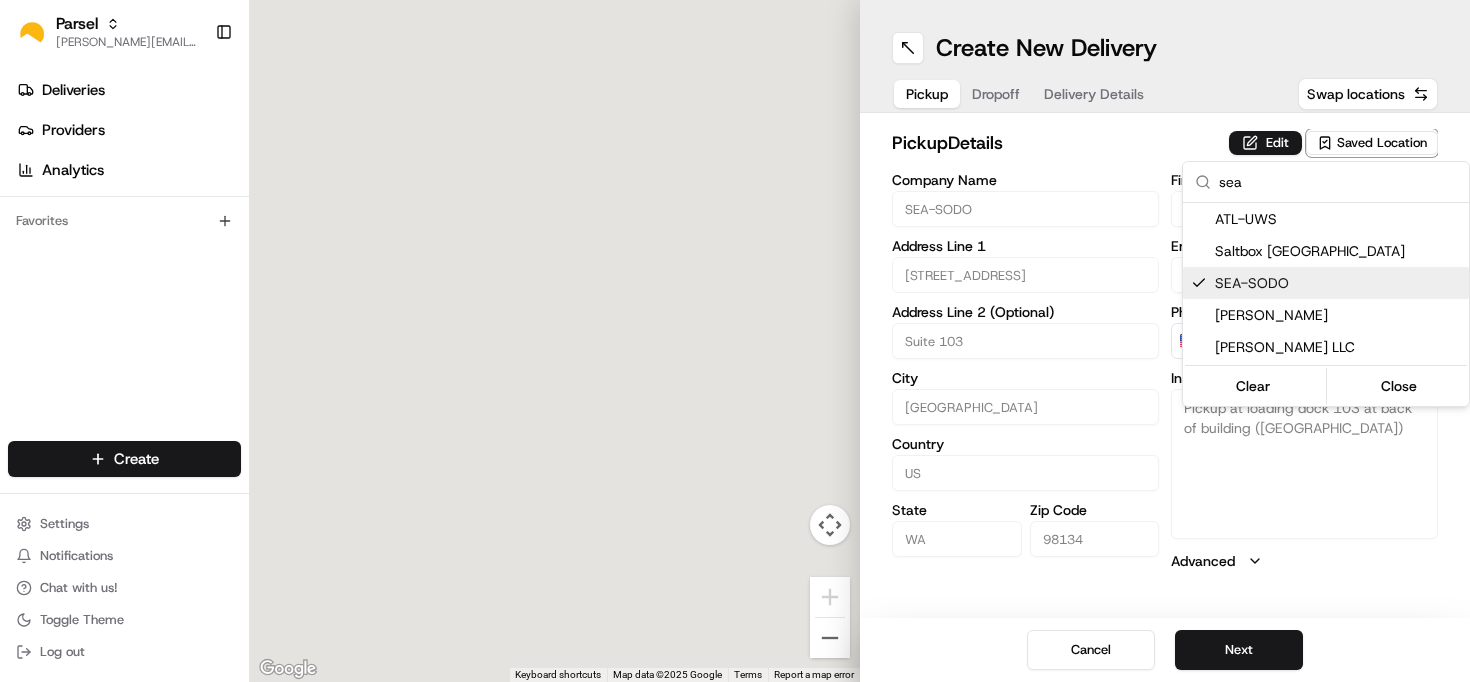 type on "[PHONE_NUMBER]" 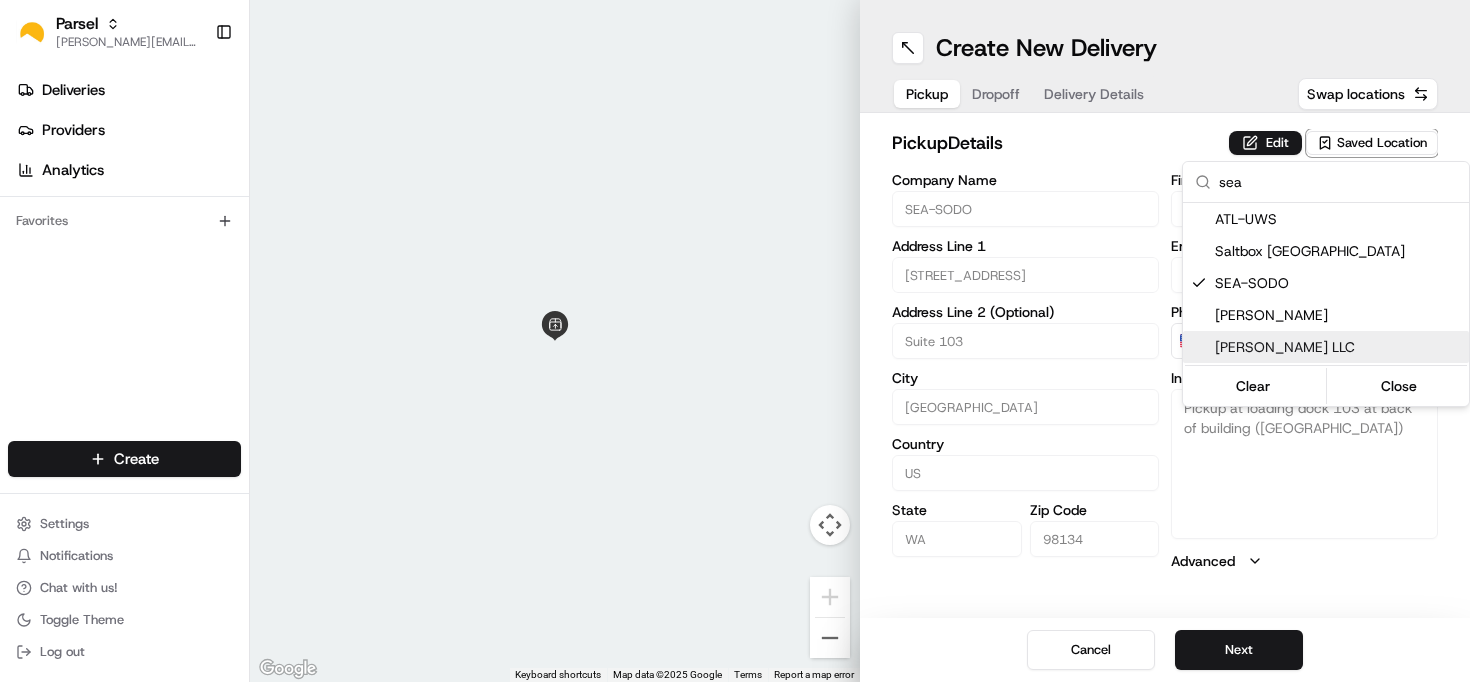 click on "Parsel [EMAIL_ADDRESS][PERSON_NAME][DOMAIN_NAME] Toggle Sidebar Deliveries Providers Analytics Favorites Main Menu Members & Organization Organization Users Roles Preferences Customization Tracking Orchestration Automations Dispatch Strategy Locations Pickup Locations Dropoff Locations Billing Billing Refund Requests Integrations Notification Triggers Webhooks API Keys Request Logs Create Settings Notifications Chat with us! Toggle Theme Log out ← Move left → Move right ↑ Move up ↓ Move down + Zoom in - Zoom out Home Jump left by 75% End Jump right by 75% Page Up Jump up by 75% Page Down Jump down by 75% Keyboard shortcuts Map Data Map data ©2025 Google Map data ©2025 Google 2 m  Click to toggle between metric and imperial units Terms Report a map error Create New Delivery Pickup Dropoff Delivery Details Swap locations pickup  Details  Edit Saved Location Company Name SEA-SODO Address Line 1 [STREET_ADDRESS][US_STATE]" at bounding box center (735, 341) 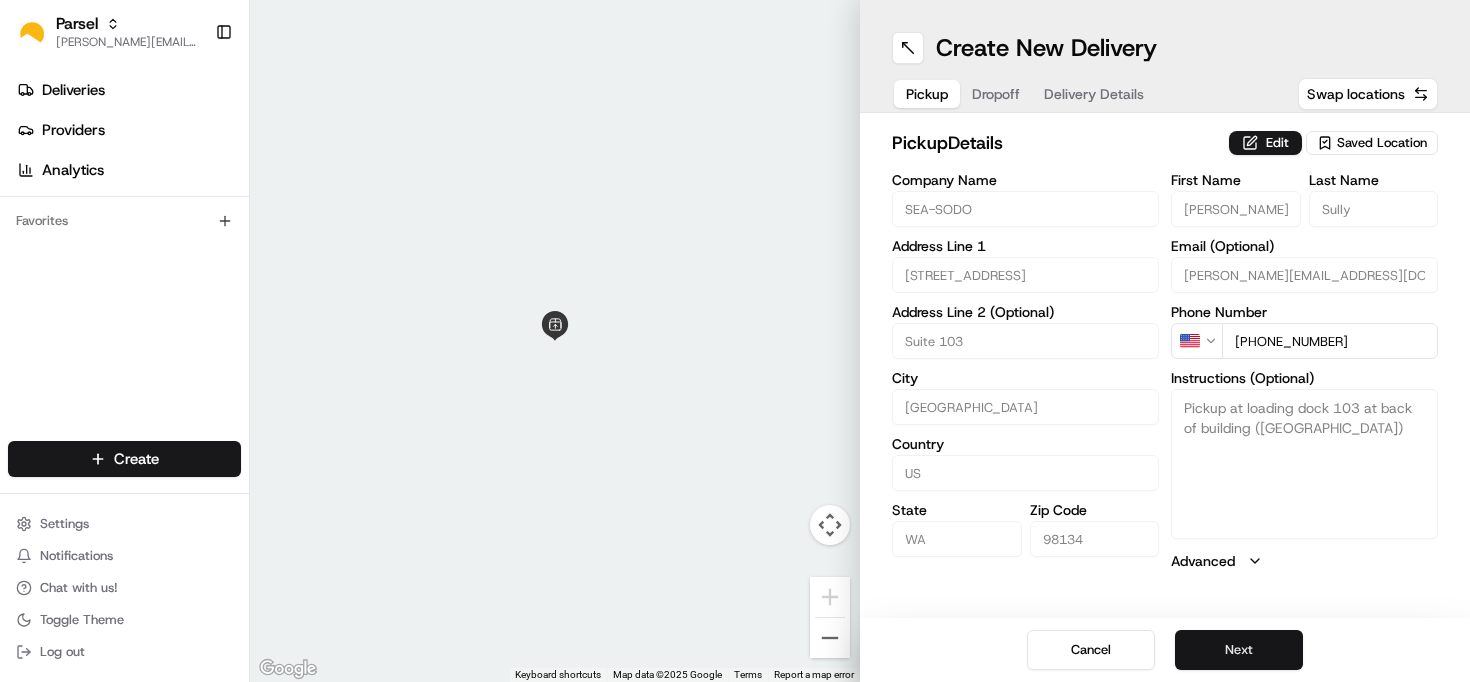 click on "Next" at bounding box center [1239, 650] 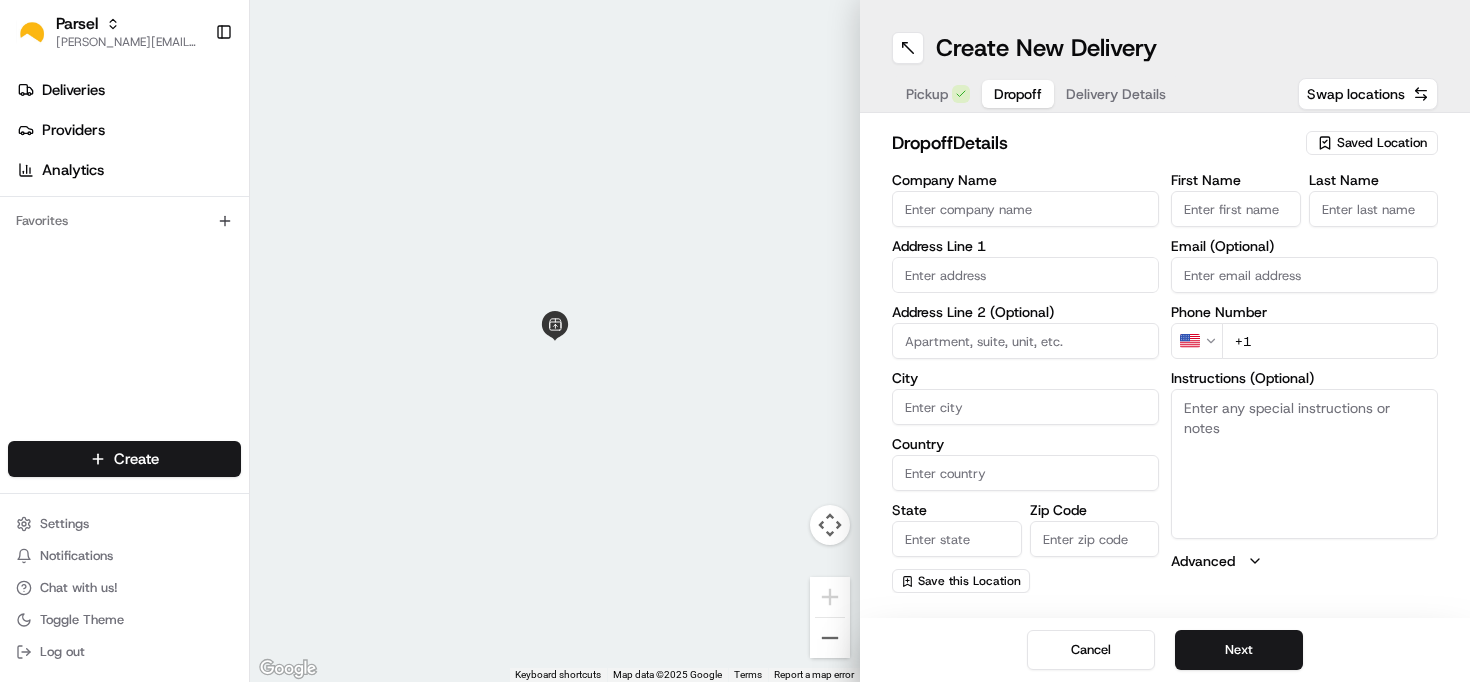click on "Saved Location" at bounding box center (1382, 143) 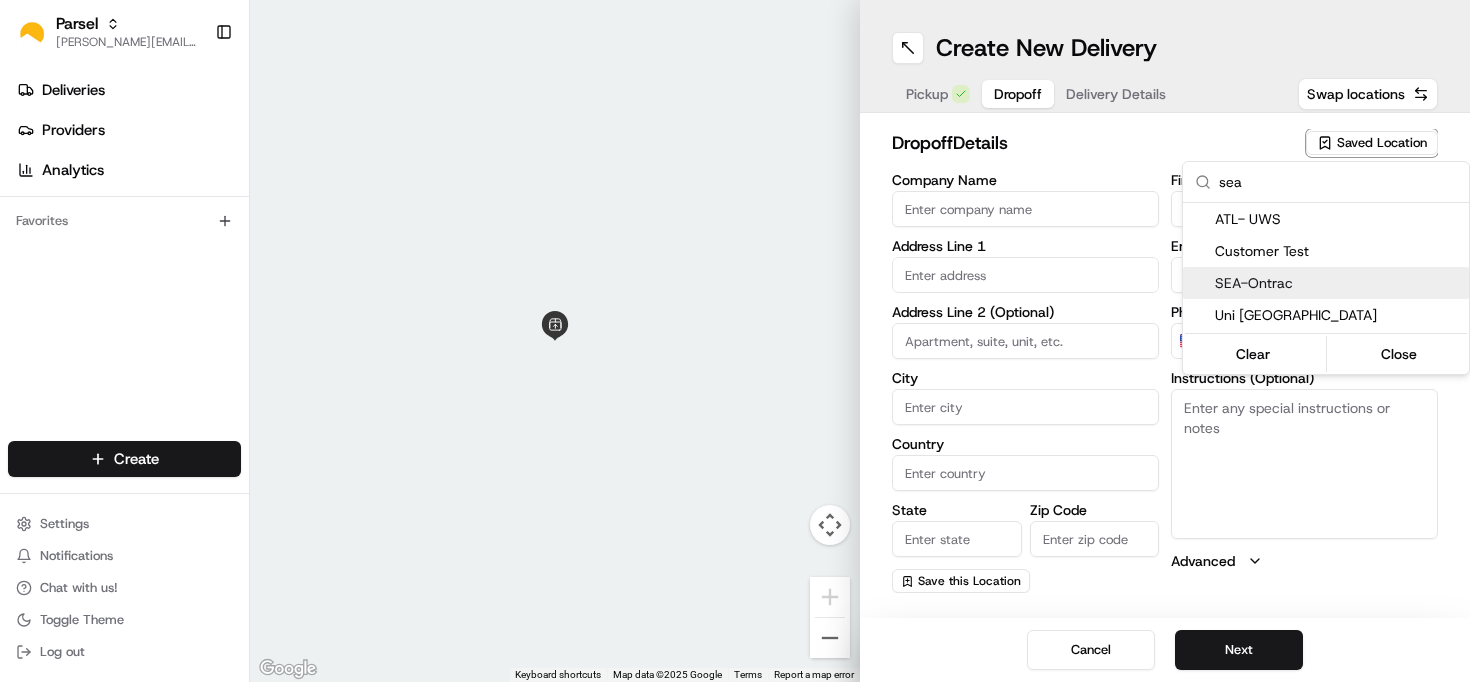 type on "sea" 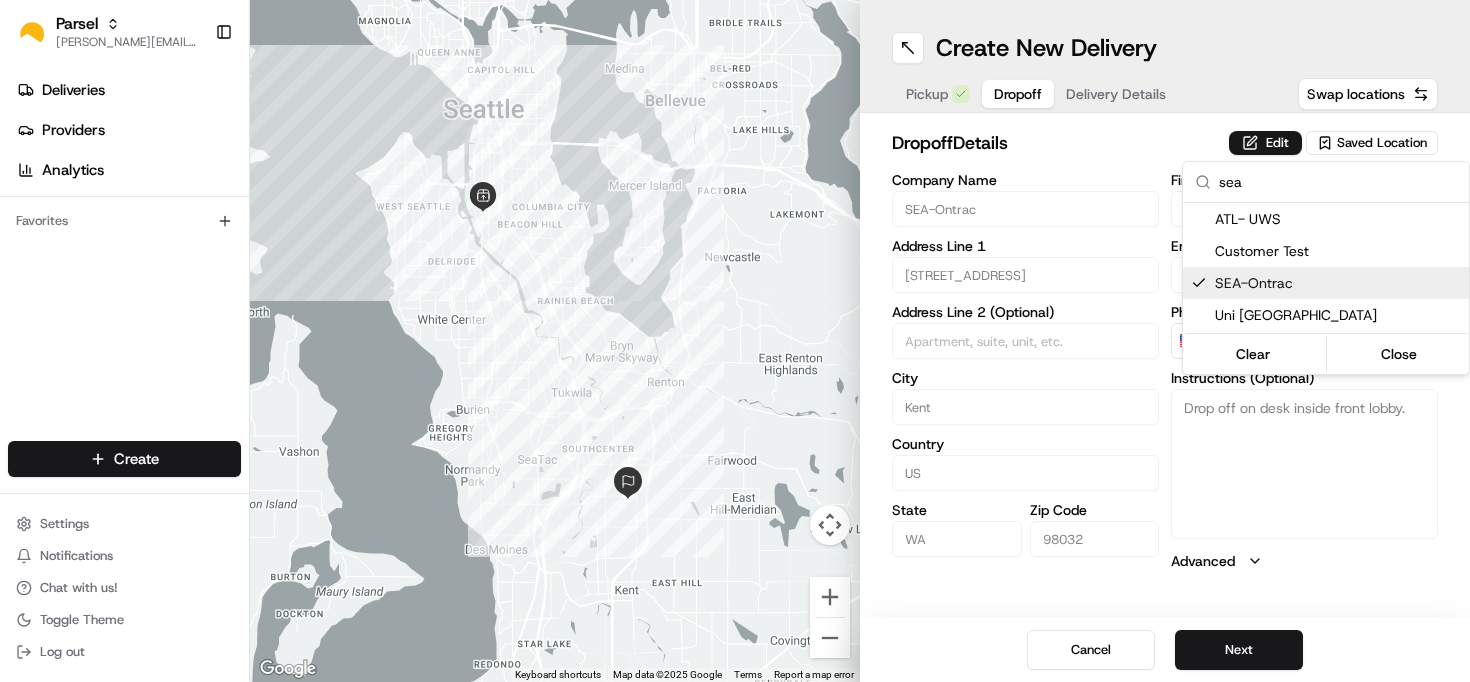 click on "Parsel [EMAIL_ADDRESS][PERSON_NAME][DOMAIN_NAME] Toggle Sidebar Deliveries Providers Analytics Favorites Main Menu Members & Organization Organization Users Roles Preferences Customization Tracking Orchestration Automations Dispatch Strategy Locations Pickup Locations Dropoff Locations Billing Billing Refund Requests Integrations Notification Triggers Webhooks API Keys Request Logs Create Settings Notifications Chat with us! Toggle Theme Log out ← Move left → Move right ↑ Move up ↓ Move down + Zoom in - Zoom out Home Jump left by 75% End Jump right by 75% Page Up Jump up by 75% Page Down Jump down by 75% Keyboard shortcuts Map Data Map data ©2025 Google Map data ©2025 Google 2 km  Click to toggle between metric and imperial units Terms Report a map error Create New Delivery Pickup Dropoff Delivery Details Swap locations dropoff  Details  Edit Saved Location Company Name SEA-Ontrac Address Line 1 [STREET_ADDRESS] S Address Line 2 (Optional) [GEOGRAPHIC_DATA] [US_STATE] Zip Code 98032 First Name US" at bounding box center [735, 341] 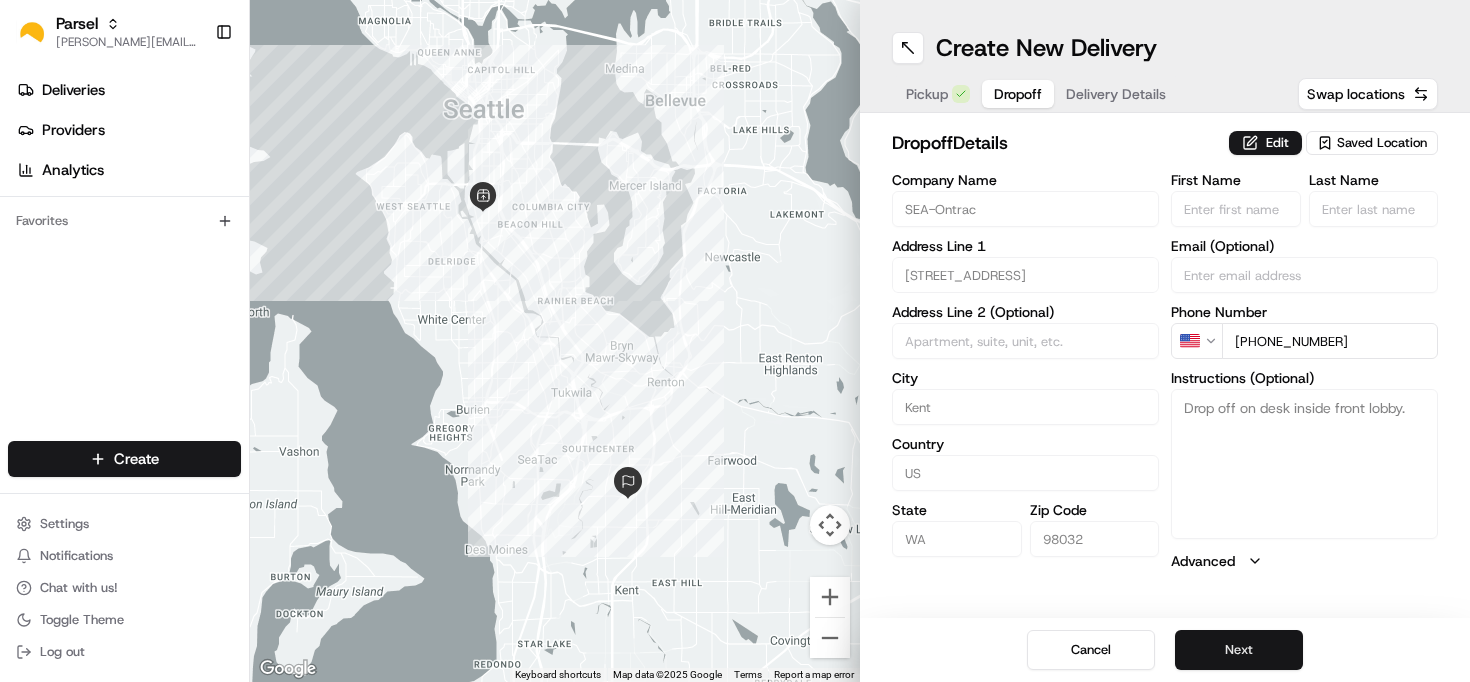 click on "Next" at bounding box center [1239, 650] 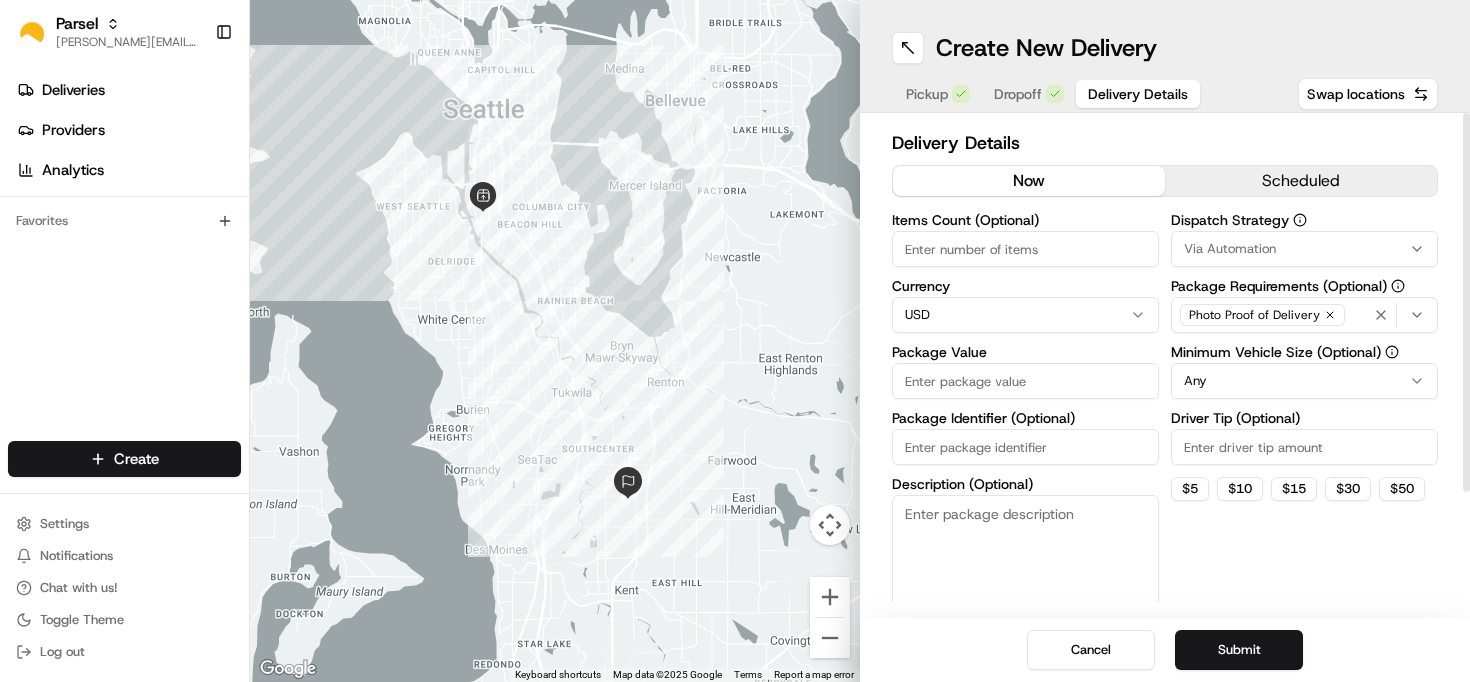 click on "Items Count (Optional)" at bounding box center [1025, 249] 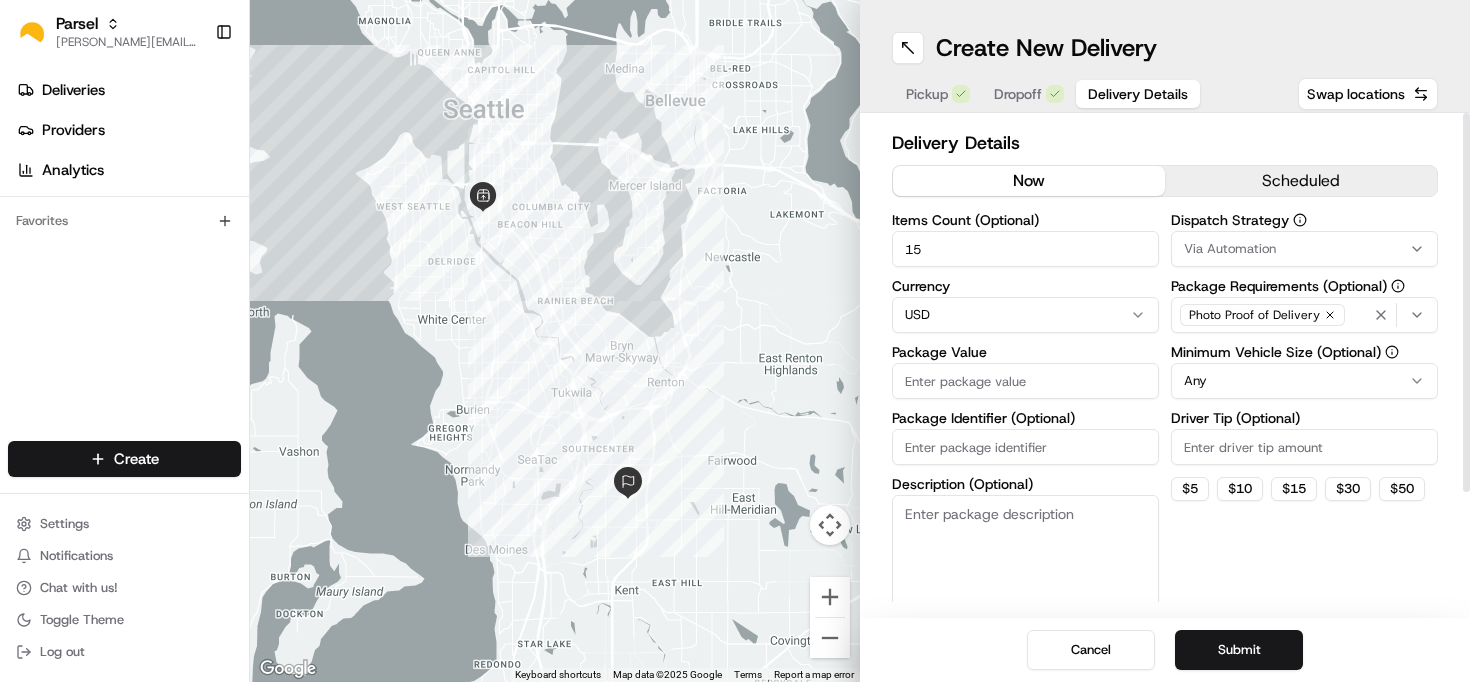 type on "15" 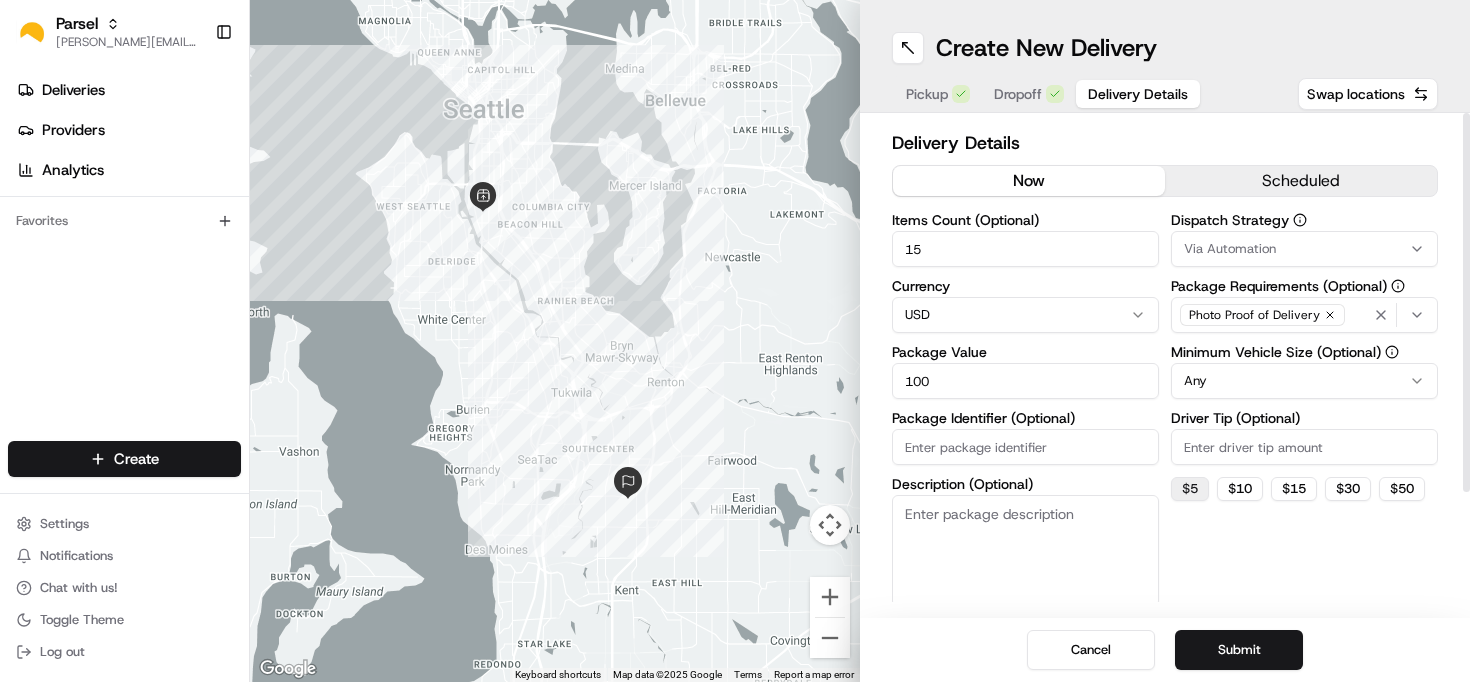 type on "100" 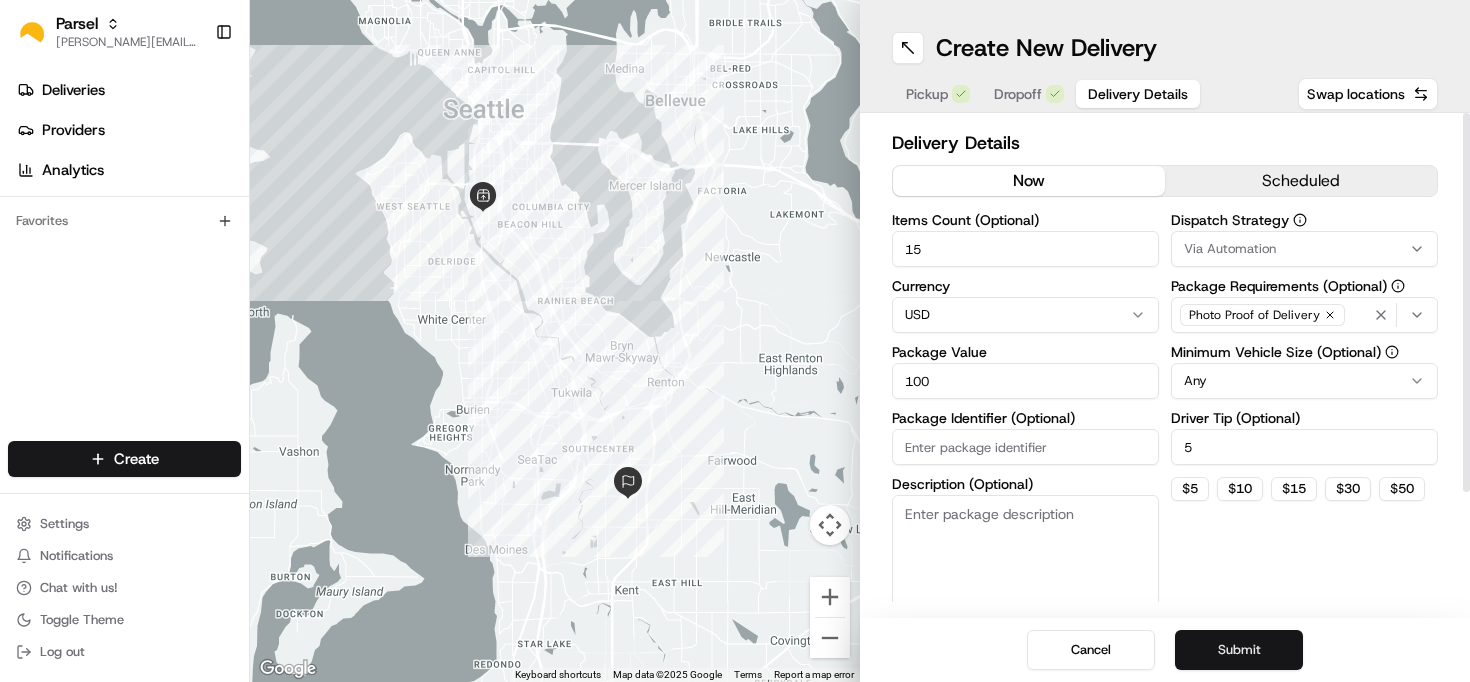 click on "Submit" at bounding box center [1239, 650] 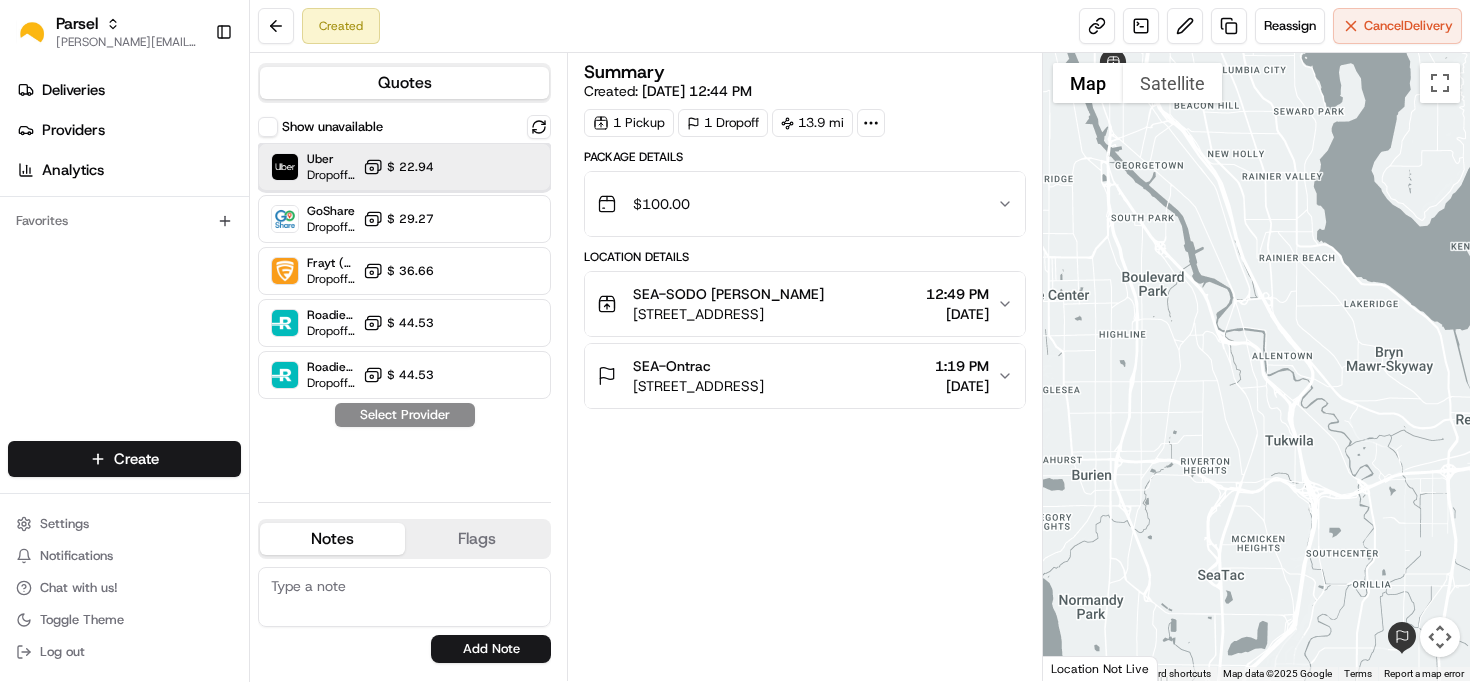 click on "Uber Dropoff ETA   1 hour $   22.94" at bounding box center [404, 167] 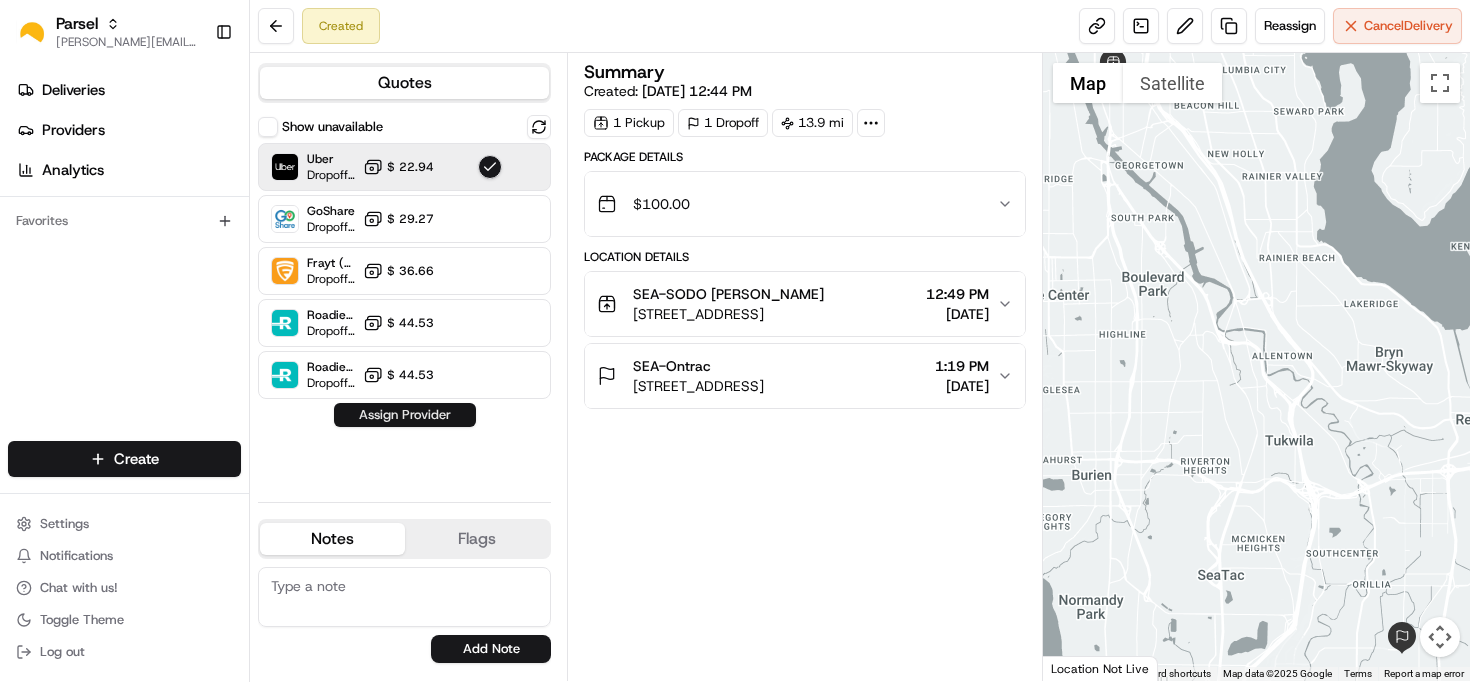 click on "Assign Provider" at bounding box center (405, 415) 